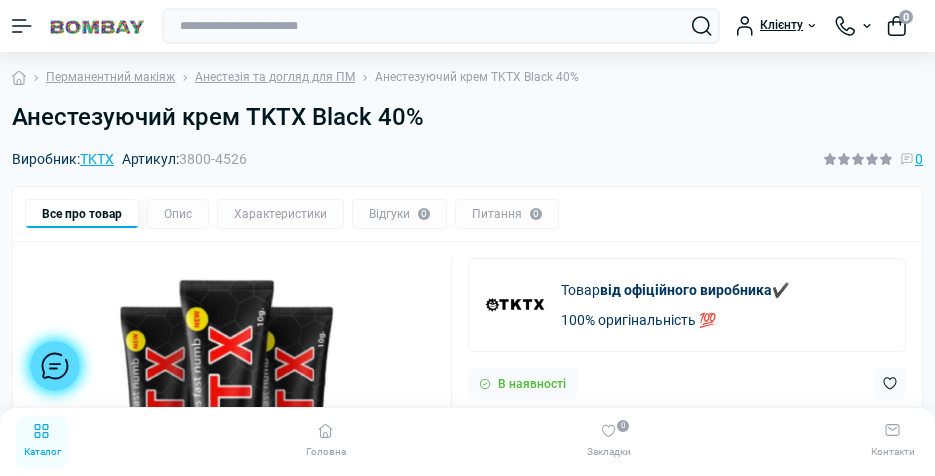 scroll, scrollTop: 0, scrollLeft: 0, axis: both 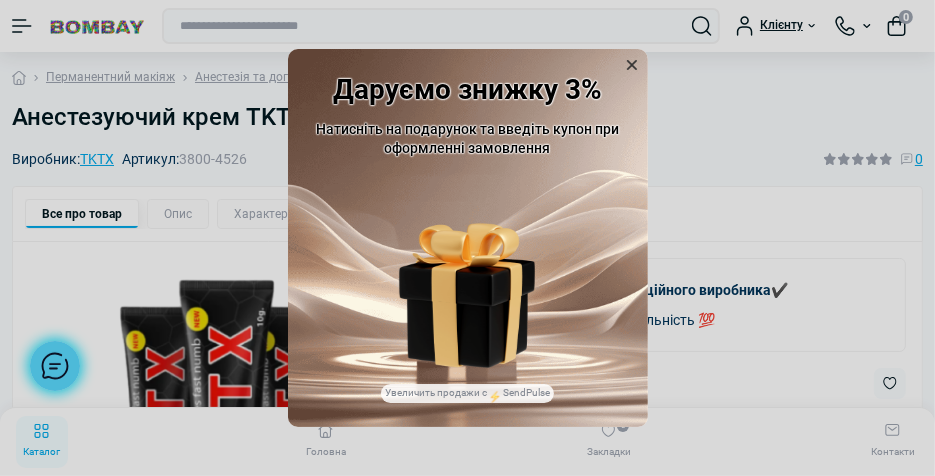 click at bounding box center [632, 65] 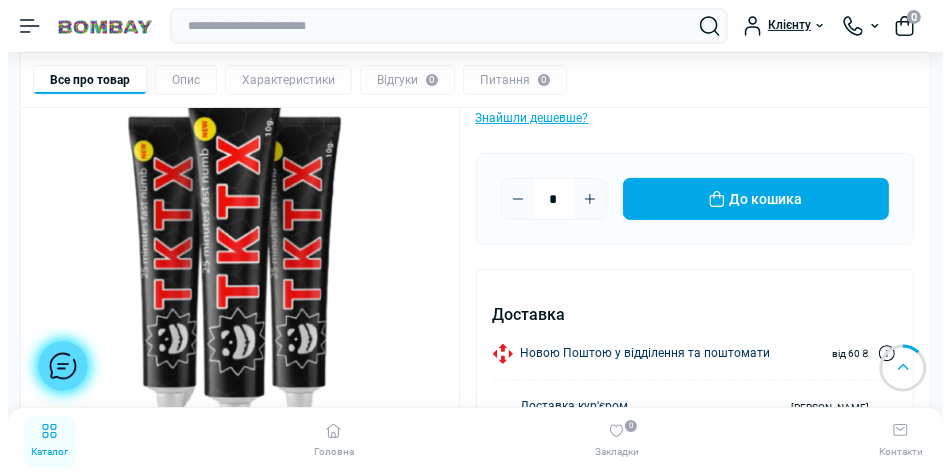 scroll, scrollTop: 320, scrollLeft: 0, axis: vertical 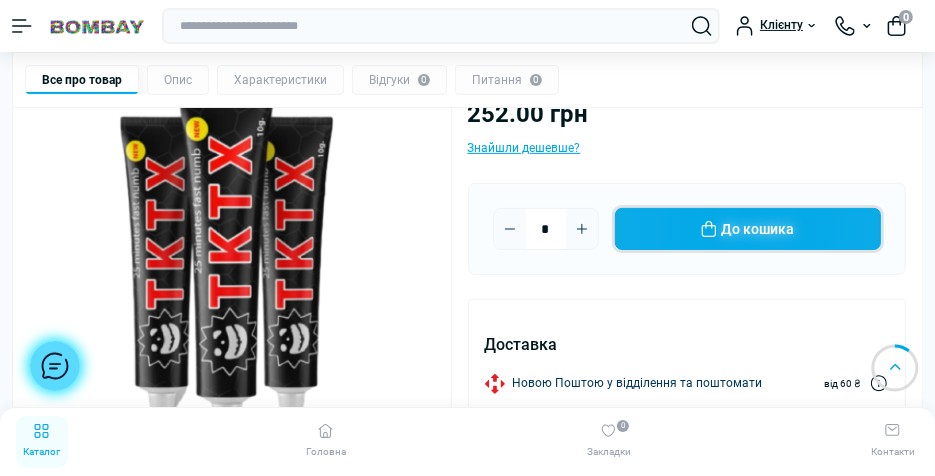 click on "До кошика" at bounding box center [748, 229] 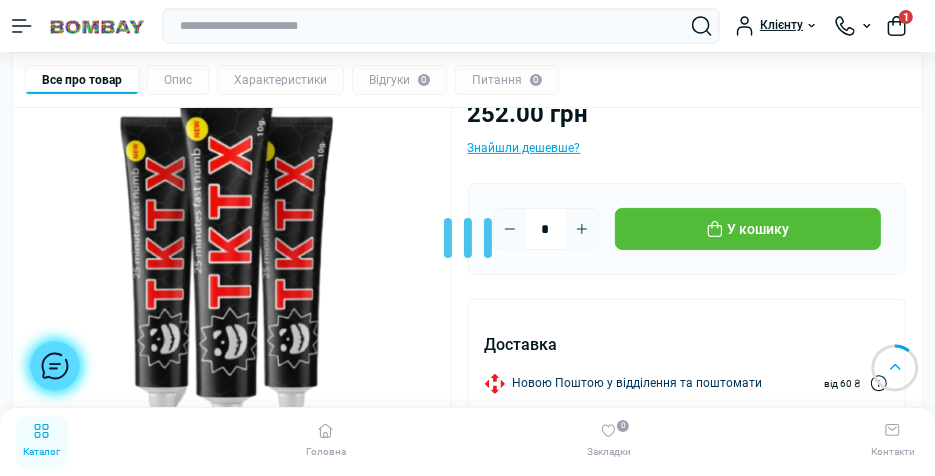 click at bounding box center [467, 238] 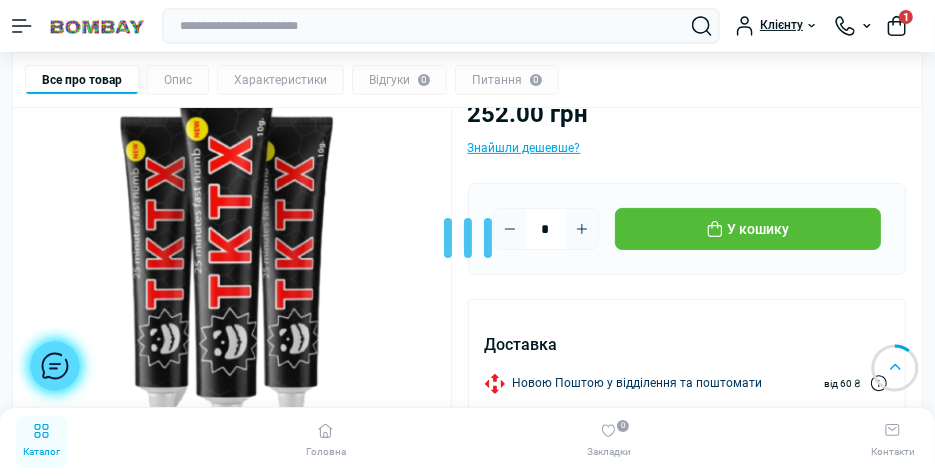 click at bounding box center (467, 238) 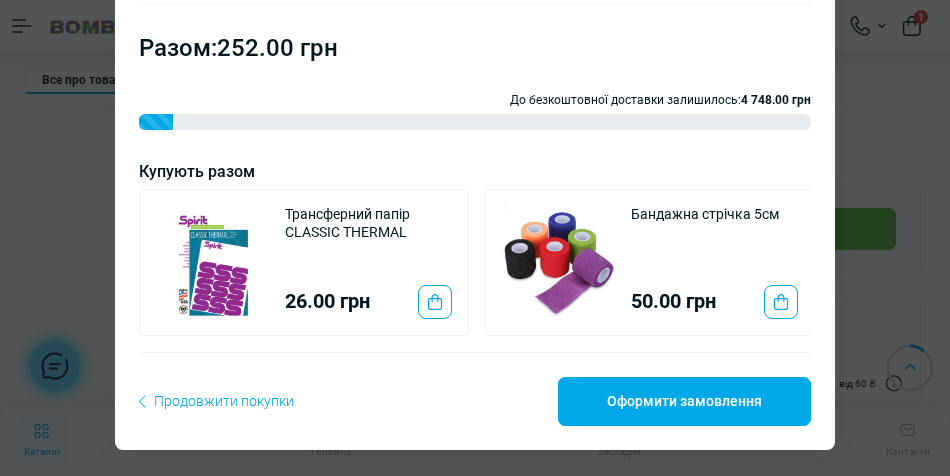scroll, scrollTop: 290, scrollLeft: 0, axis: vertical 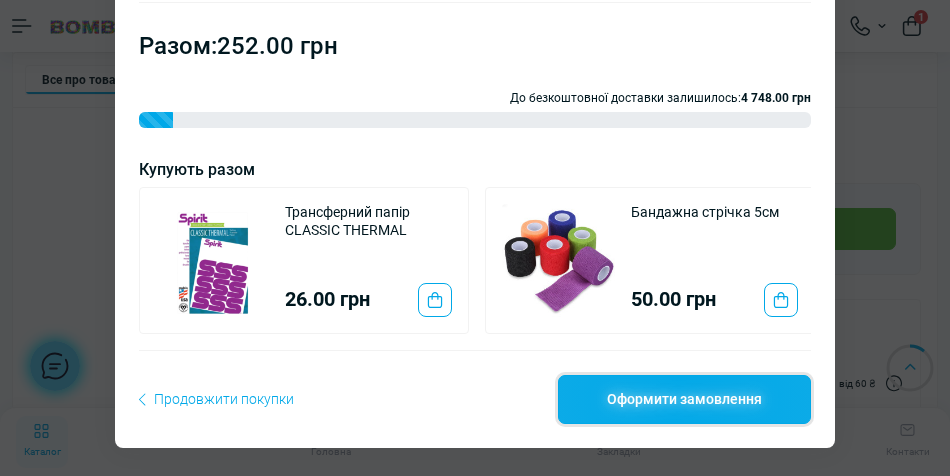 click on "Оформити замовлення" at bounding box center [684, 399] 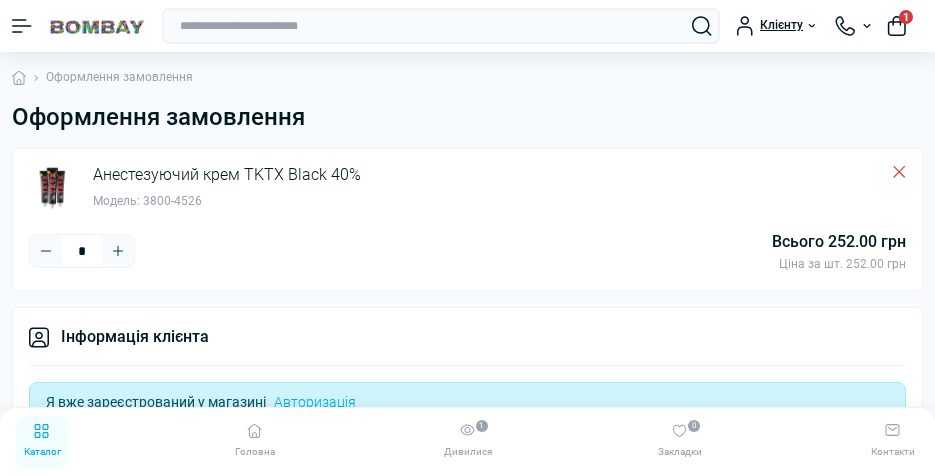 scroll, scrollTop: 0, scrollLeft: 0, axis: both 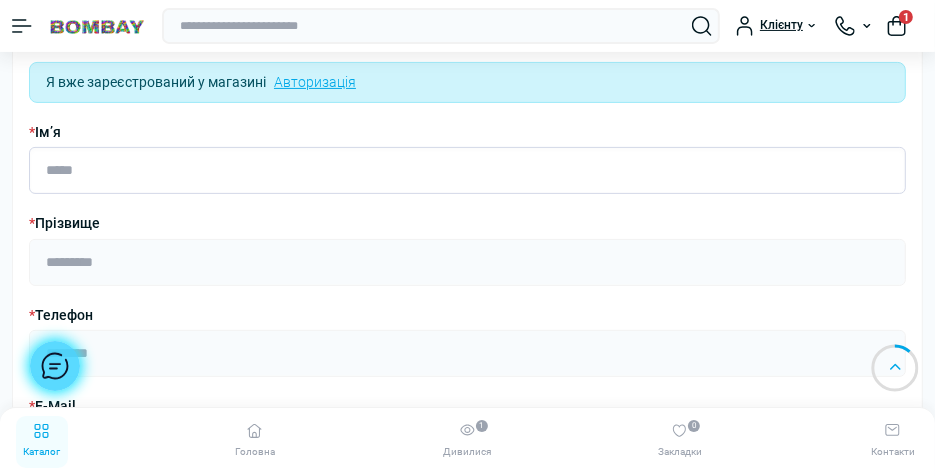 click on "*                                     Ім’я" at bounding box center [467, 170] 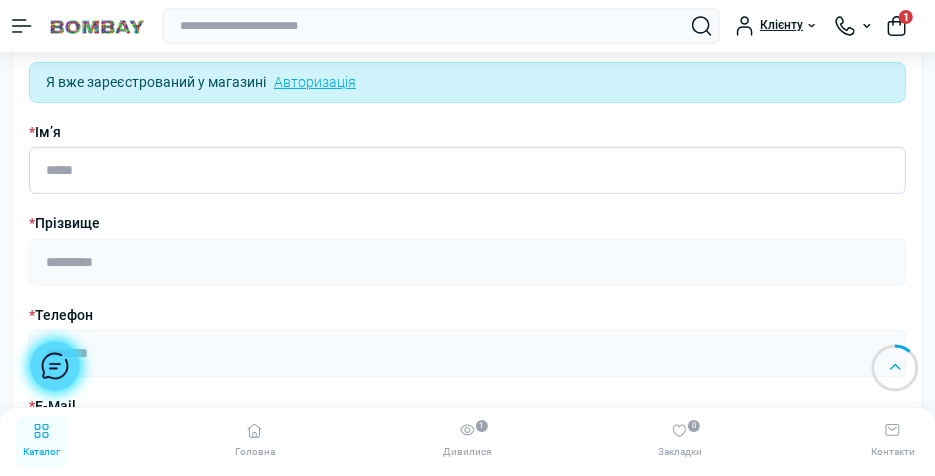type on "*****" 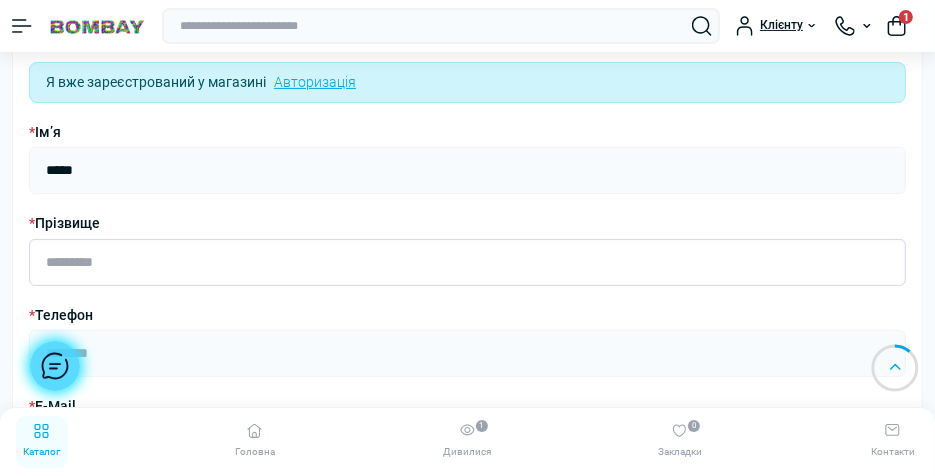 type on "*********" 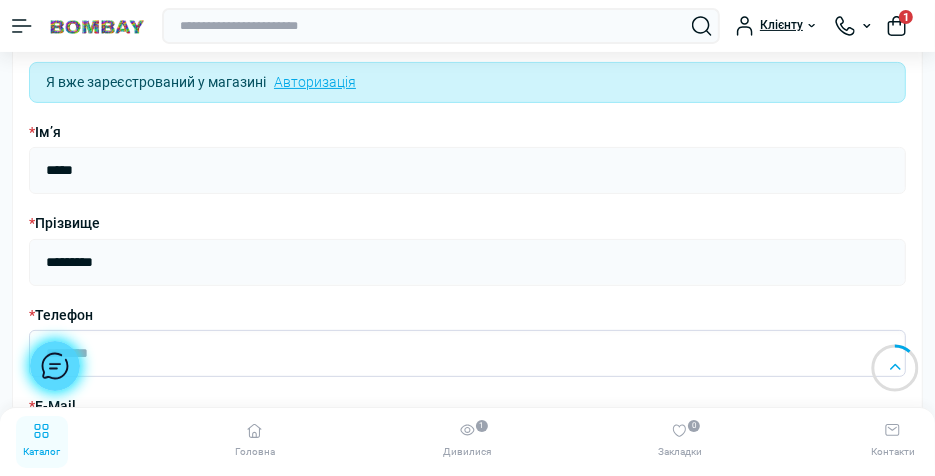 type on "**********" 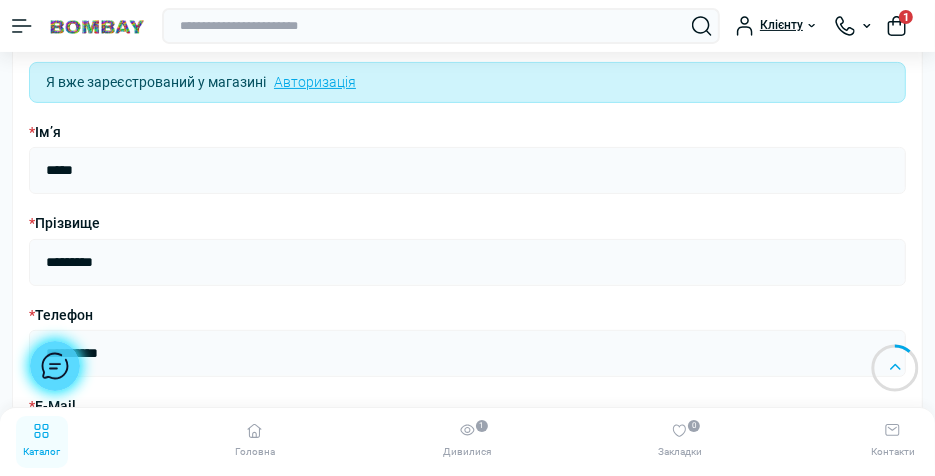 type on "*******" 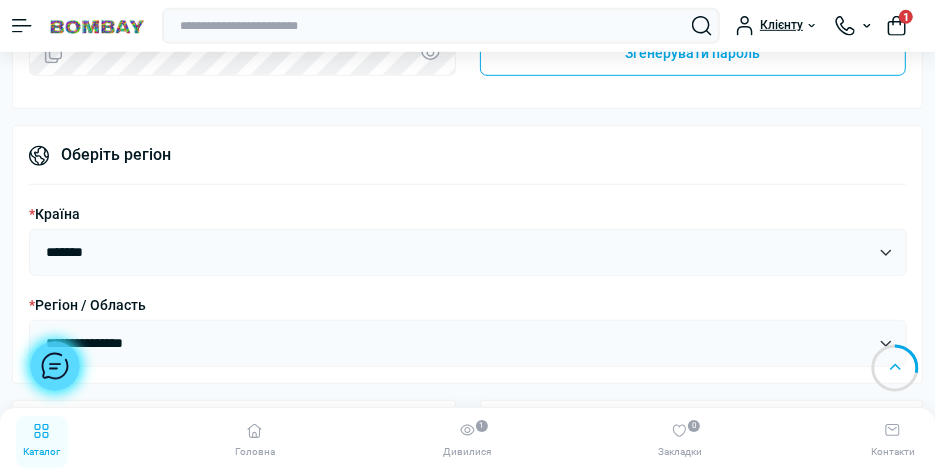 scroll, scrollTop: 804, scrollLeft: 0, axis: vertical 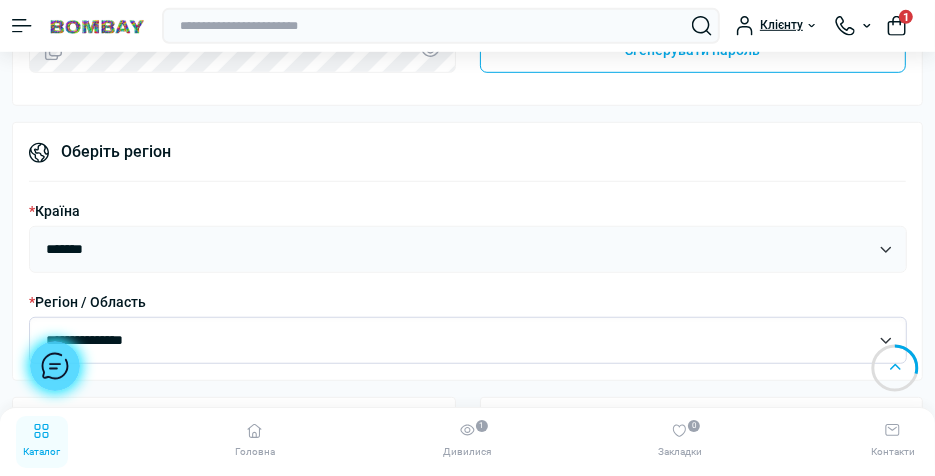 click on "**********" at bounding box center [468, 340] 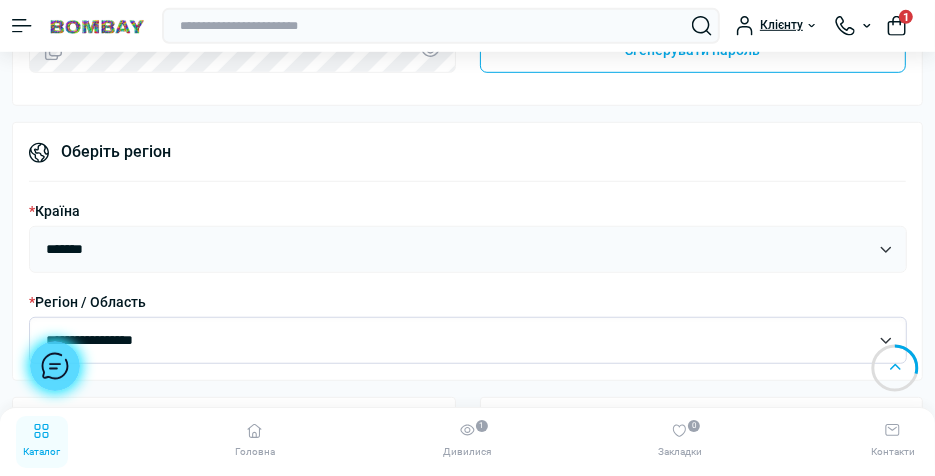click on "**********" at bounding box center [468, 340] 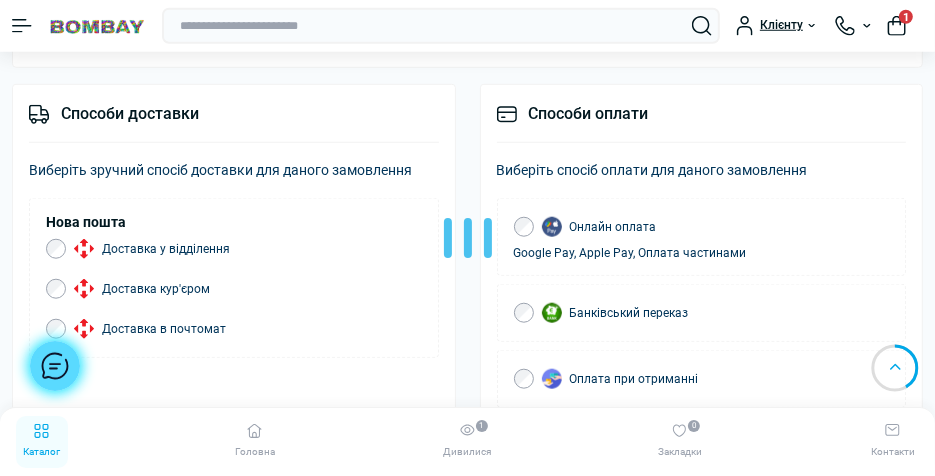 scroll, scrollTop: 1158, scrollLeft: 0, axis: vertical 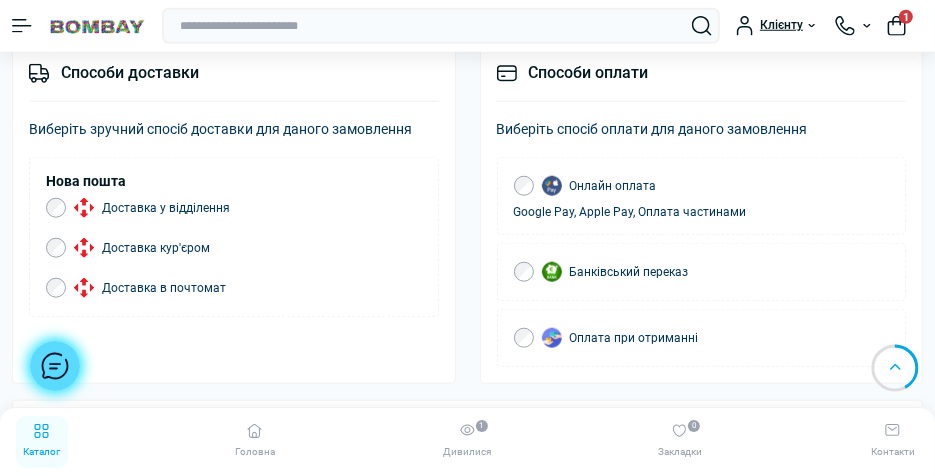 click on "Оплата при отриманні" at bounding box center [615, 338] 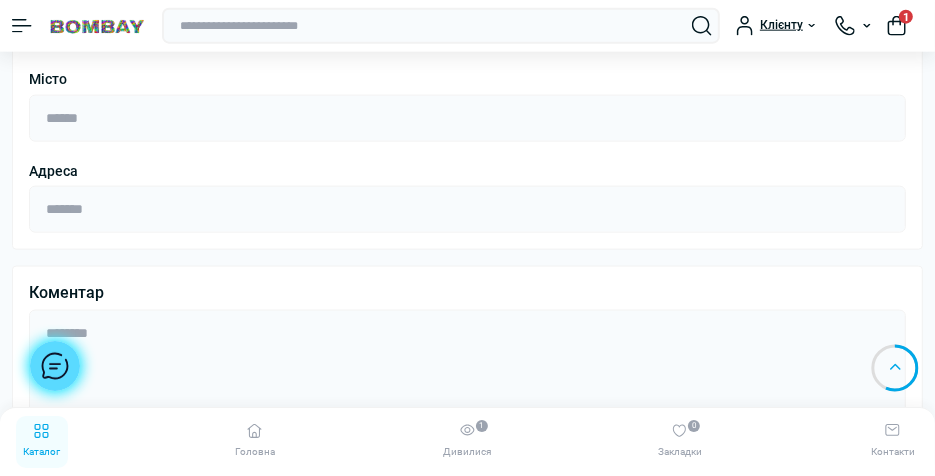 scroll, scrollTop: 1584, scrollLeft: 0, axis: vertical 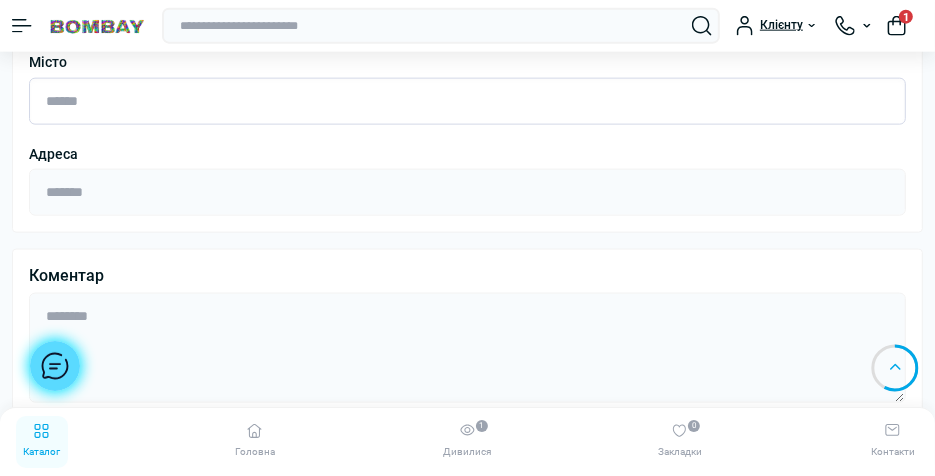 click on "Місто" at bounding box center (467, 101) 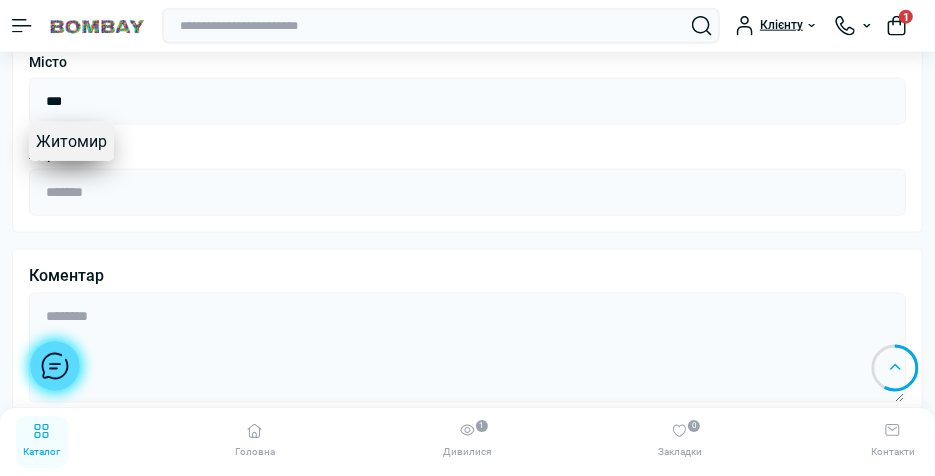 click on "Житомир" at bounding box center [71, 142] 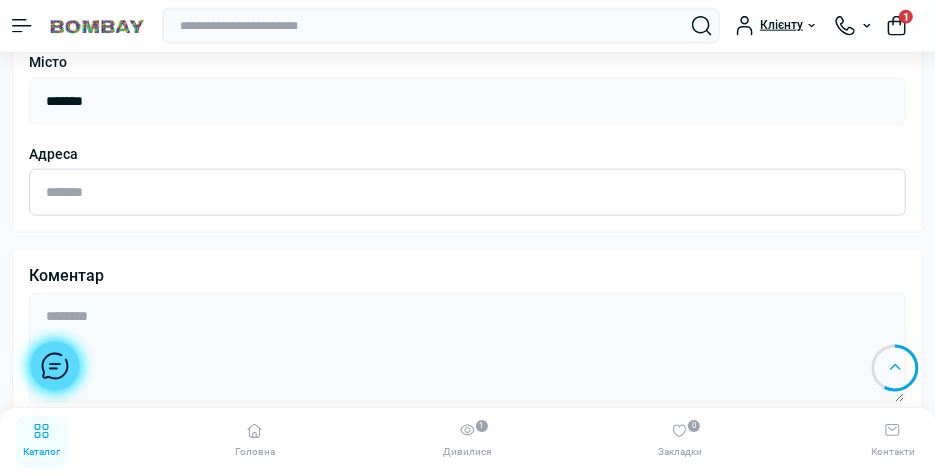 click on "Адреса" at bounding box center (467, 192) 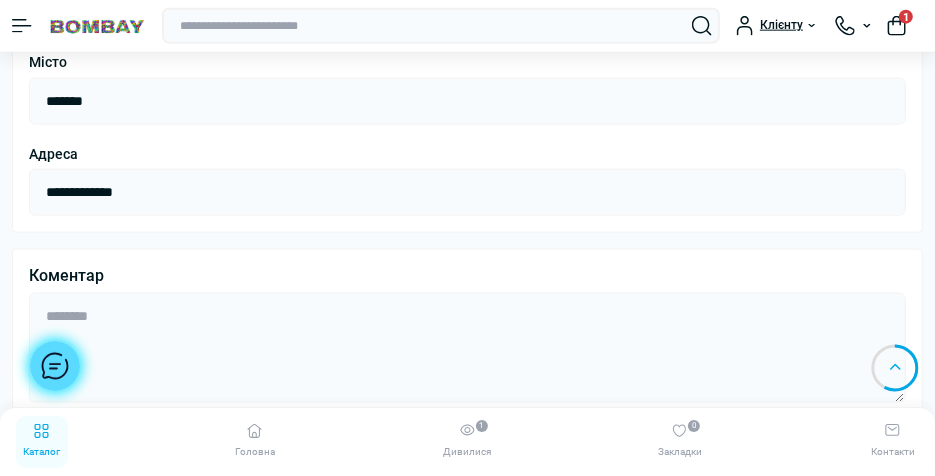 click on "Коментар" at bounding box center (467, 275) 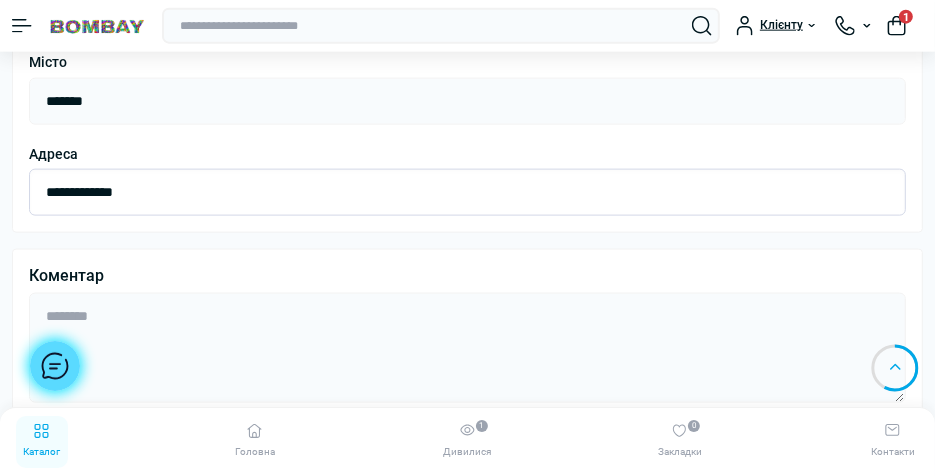 click on "**********" at bounding box center (467, 192) 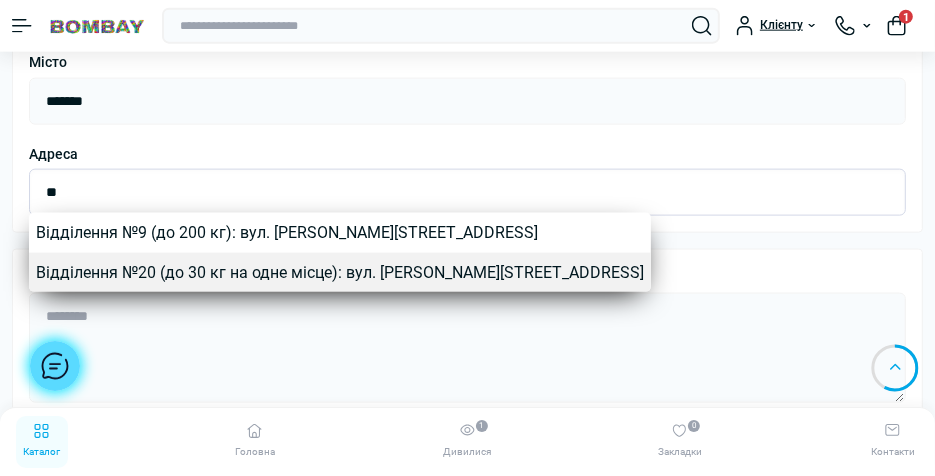 type on "**" 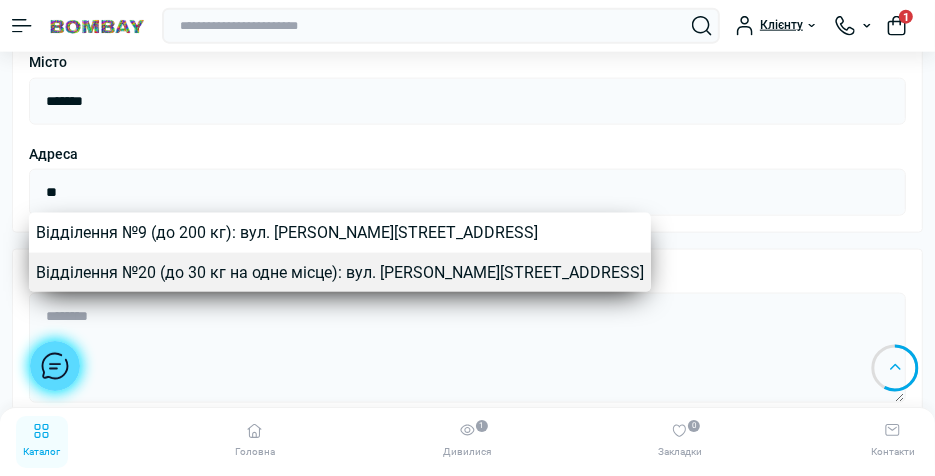 click on "Купують разом з цим товаром
Трансферний папір CLASSIC THERMAL
26.00 грн
Бандажна стрічка 5см" at bounding box center [467, -406] 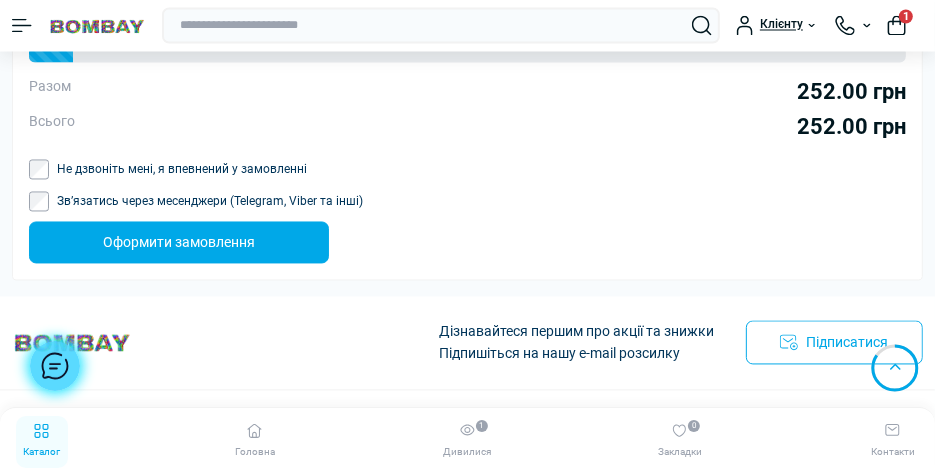scroll, scrollTop: 2350, scrollLeft: 0, axis: vertical 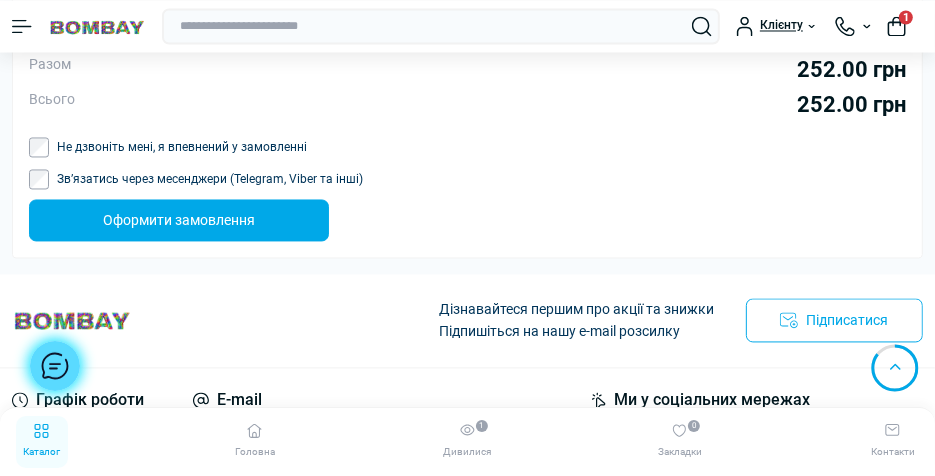 click on "Не дзвоніть мені, я впевнений у замовленні" at bounding box center (182, 147) 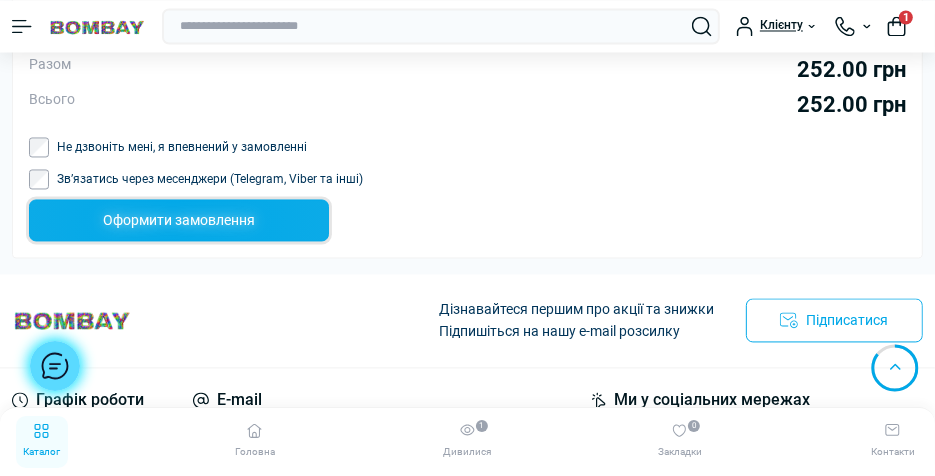 click on "Оформити замовлення" at bounding box center (179, 220) 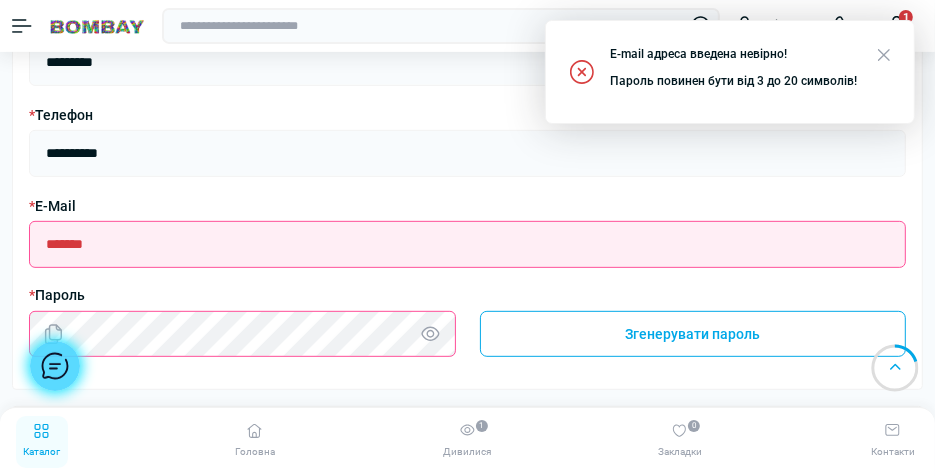 scroll, scrollTop: 502, scrollLeft: 0, axis: vertical 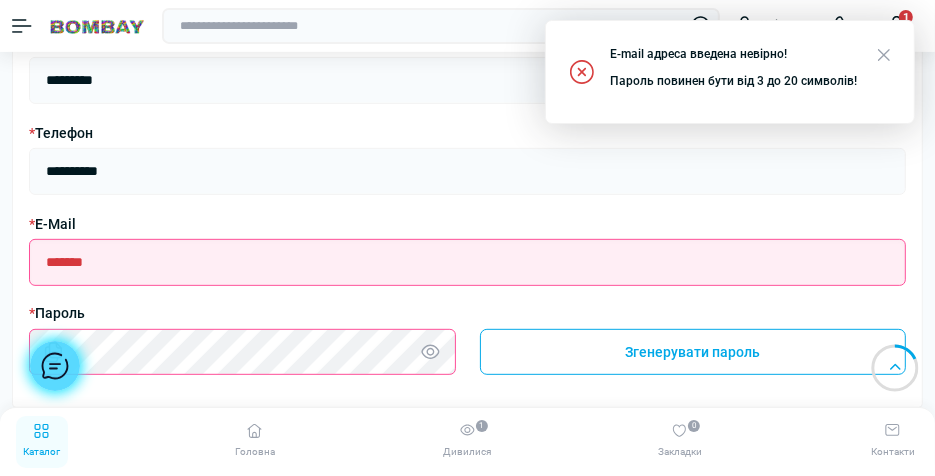 click on "*                                     E-Mail" at bounding box center [467, 262] 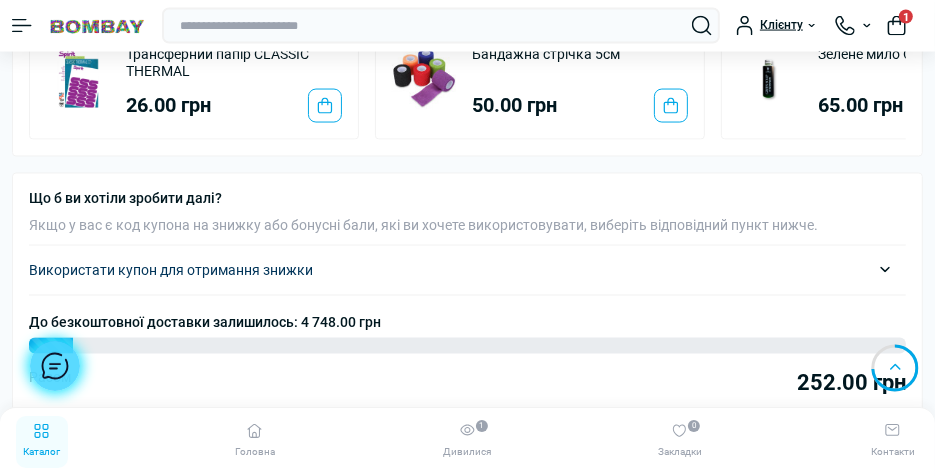 scroll, scrollTop: 2034, scrollLeft: 0, axis: vertical 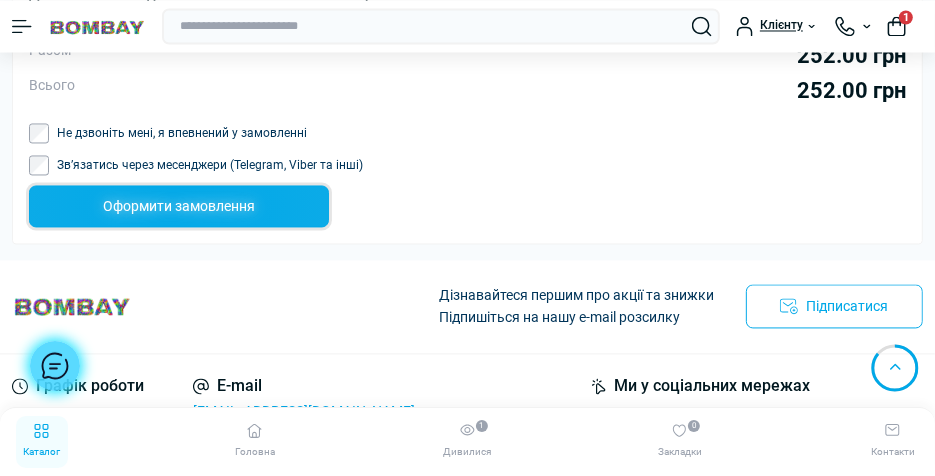 click on "Оформити замовлення" at bounding box center [179, 206] 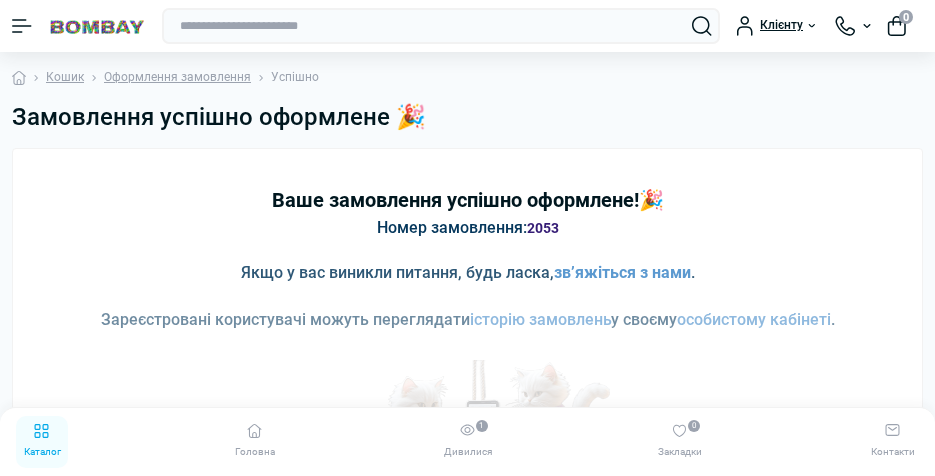scroll, scrollTop: 0, scrollLeft: 0, axis: both 